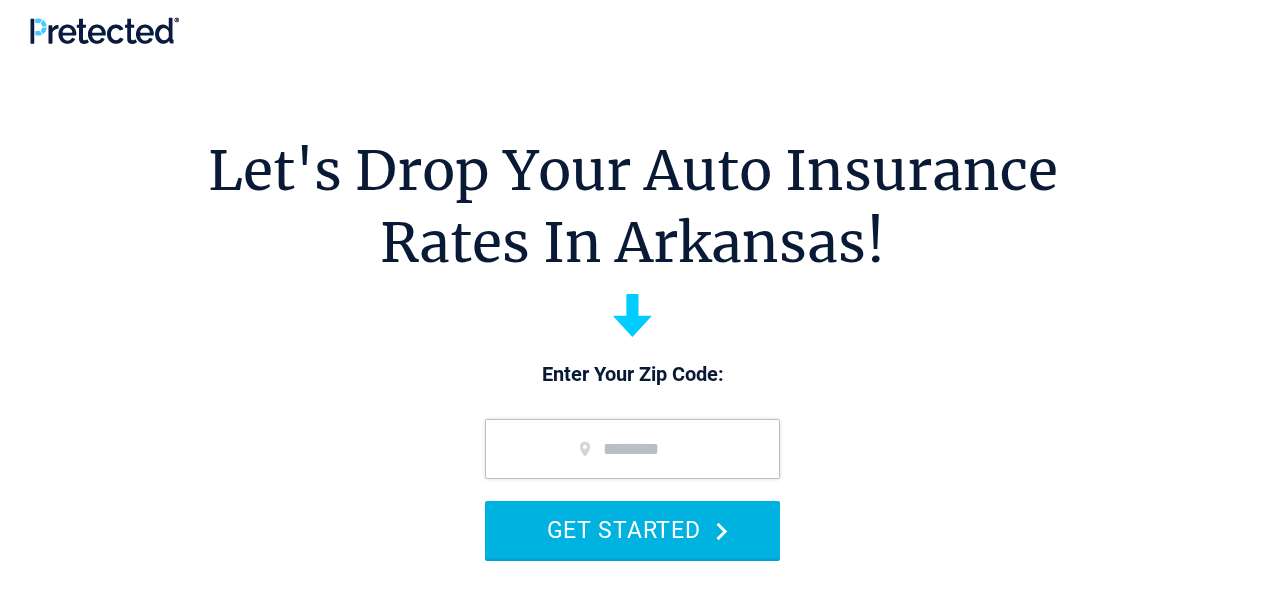 type on "*****" 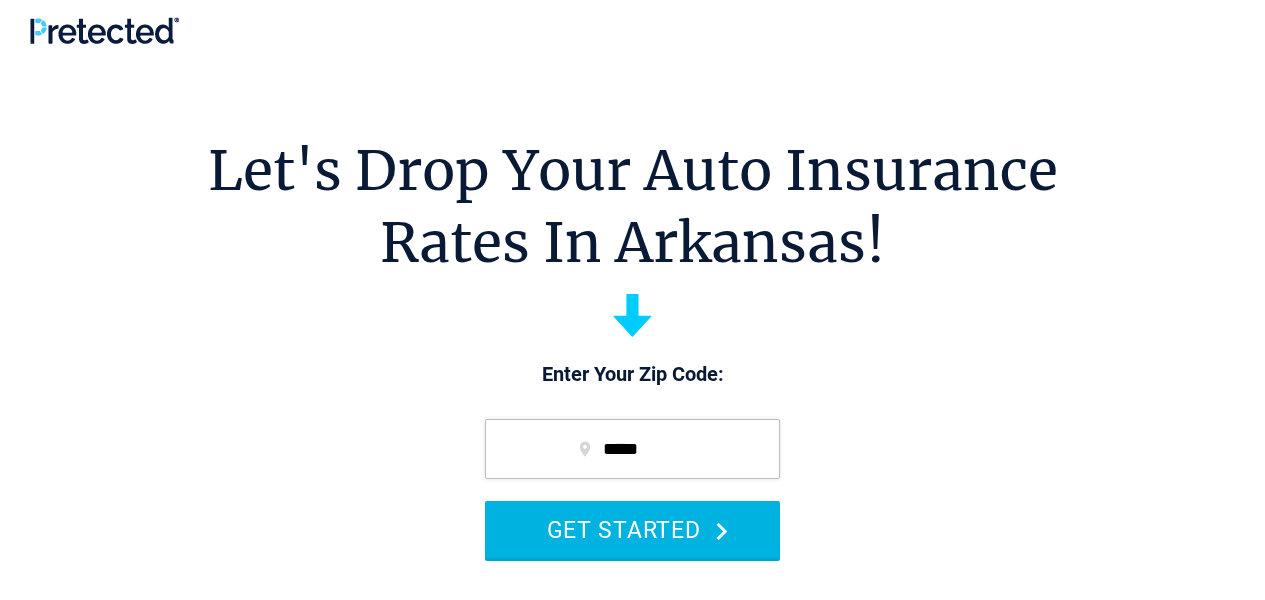 scroll, scrollTop: 0, scrollLeft: 0, axis: both 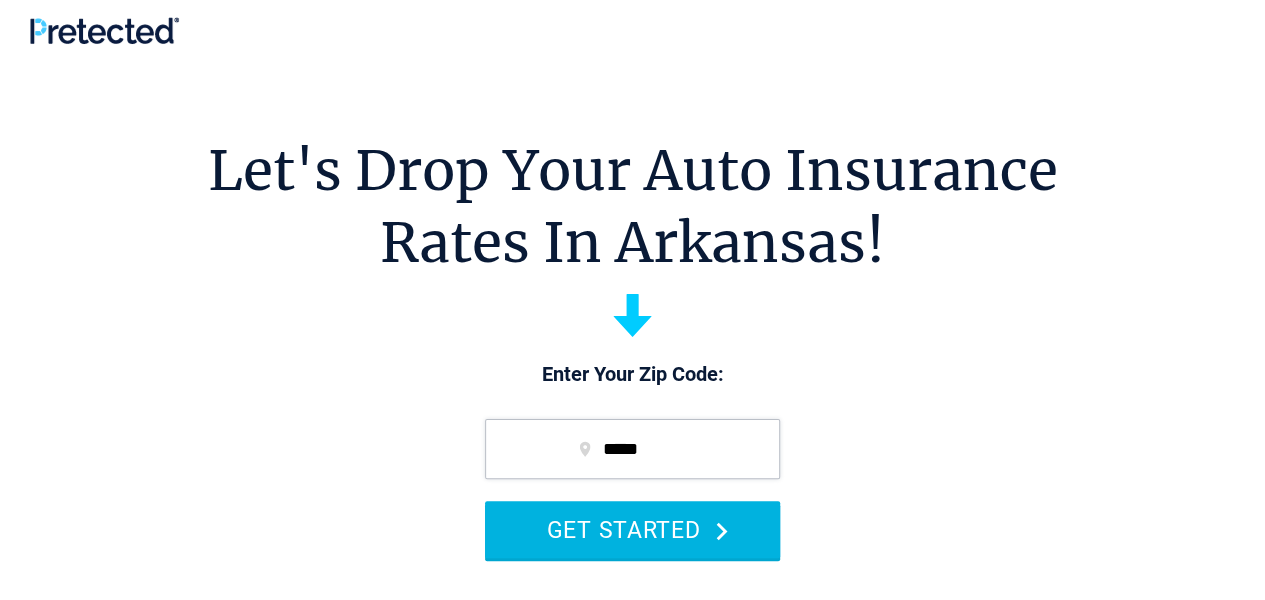 click on "GET STARTED" at bounding box center [632, 529] 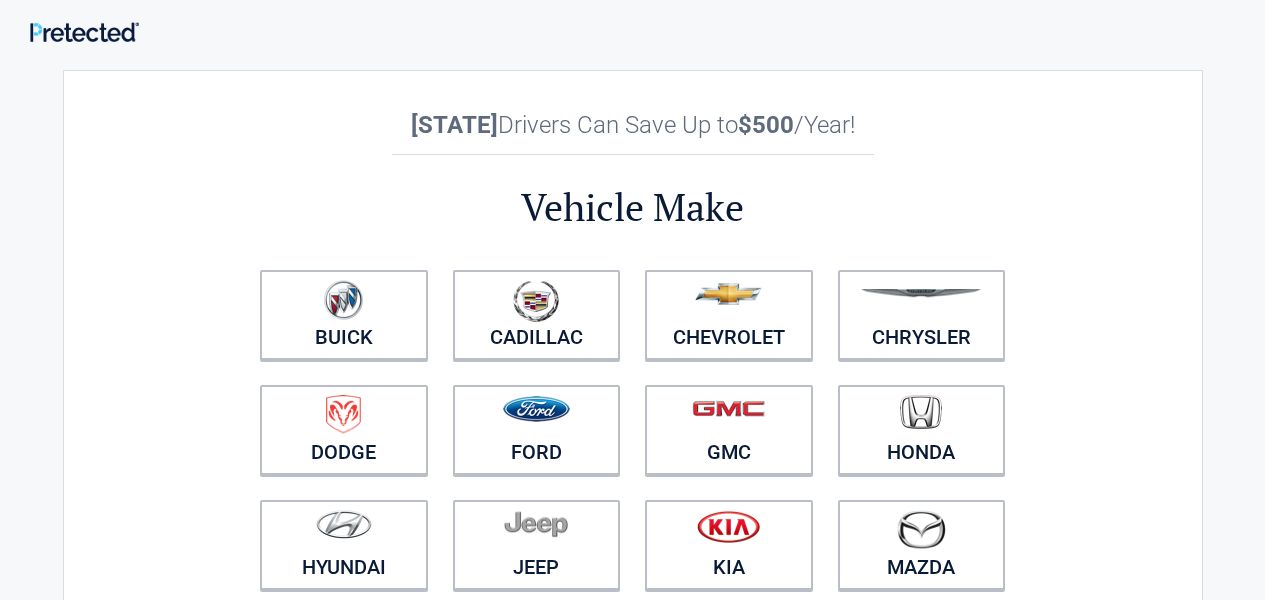 scroll, scrollTop: 0, scrollLeft: 0, axis: both 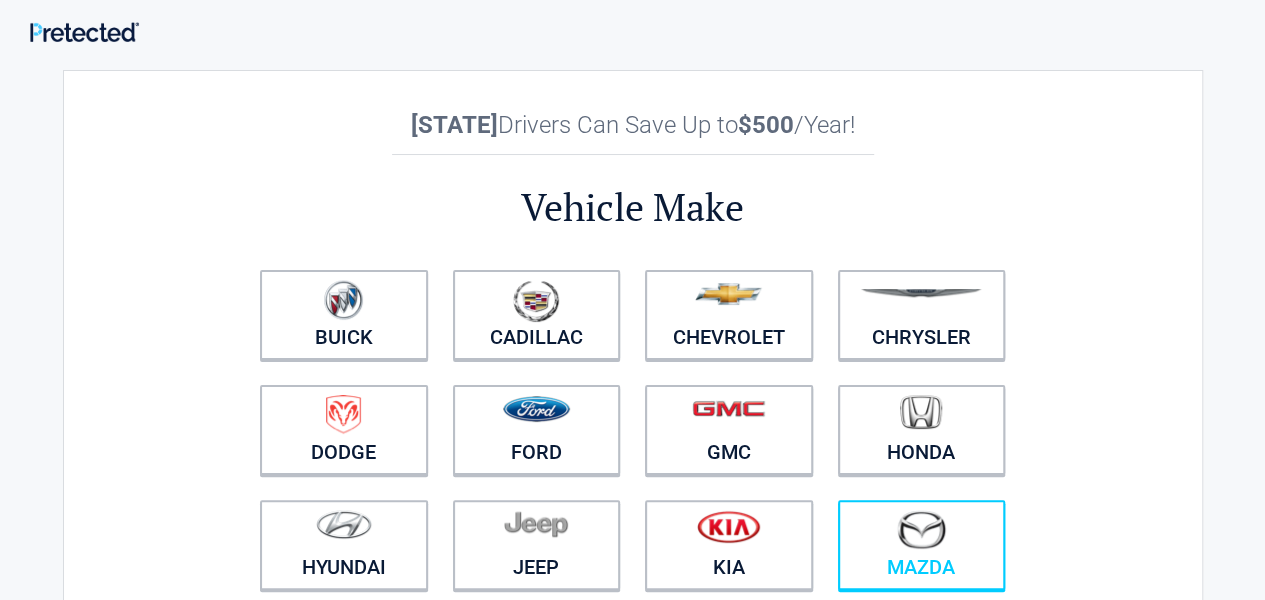 click at bounding box center [922, 532] 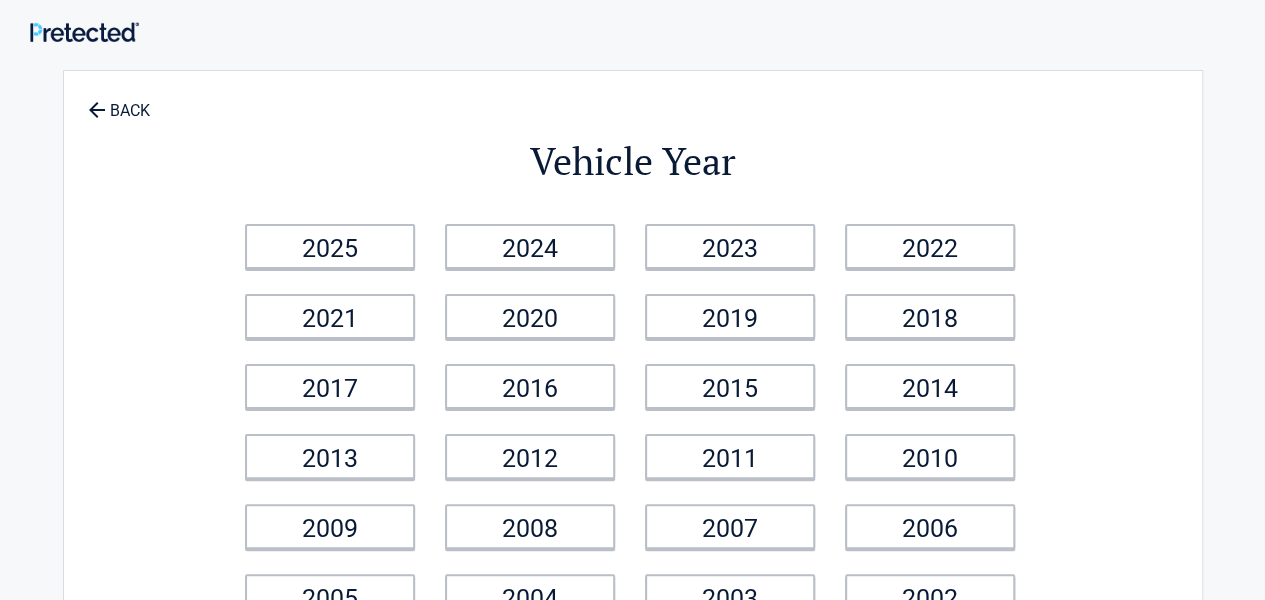 scroll, scrollTop: 100, scrollLeft: 0, axis: vertical 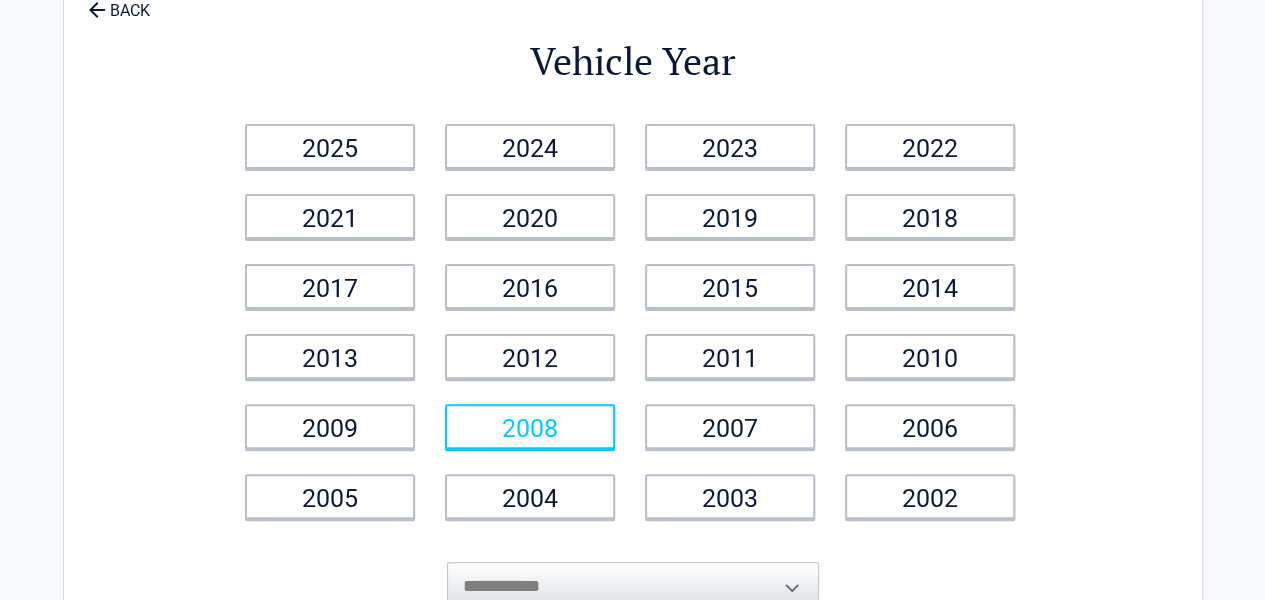click on "2008" at bounding box center [530, 426] 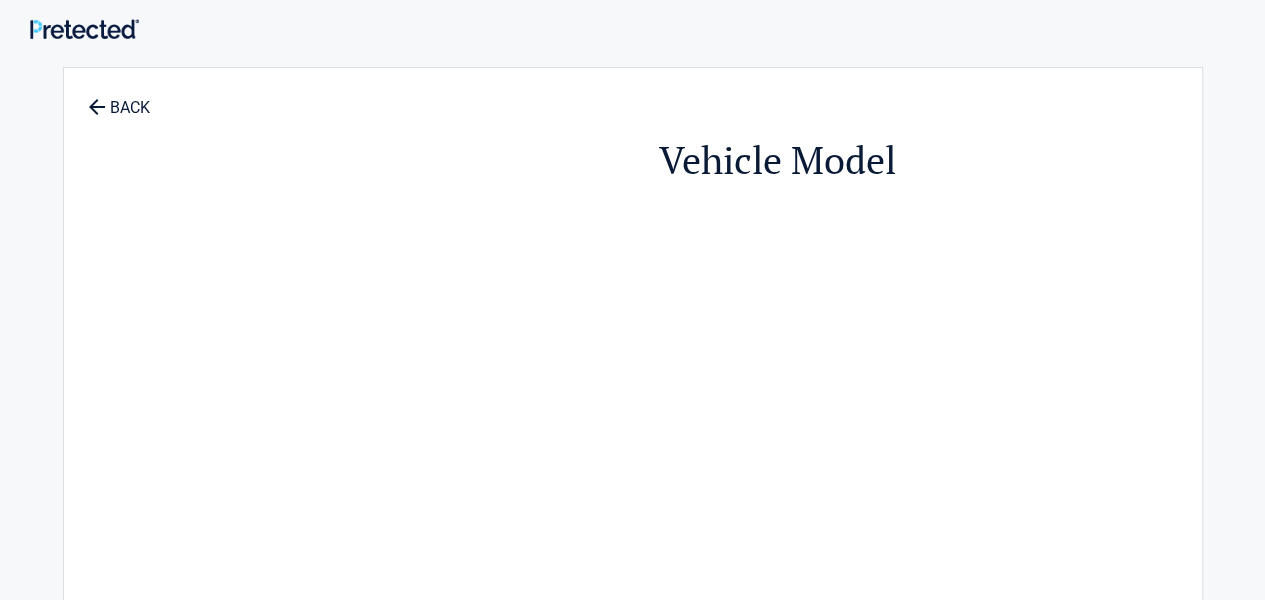 scroll, scrollTop: 0, scrollLeft: 0, axis: both 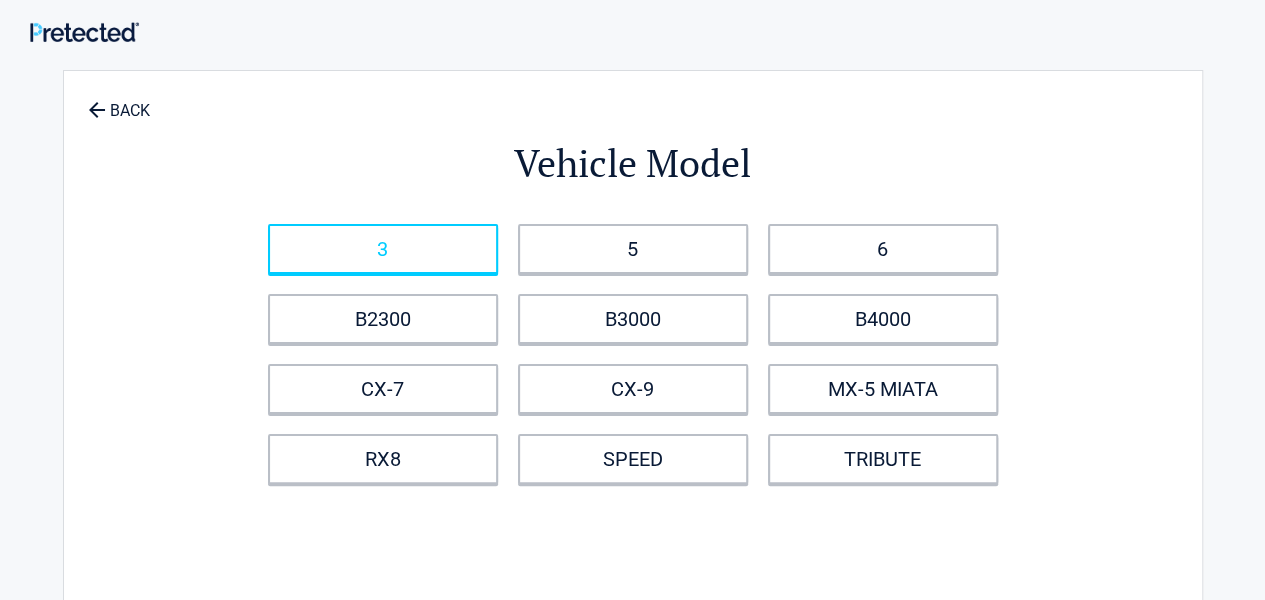 click on "3" at bounding box center [383, 249] 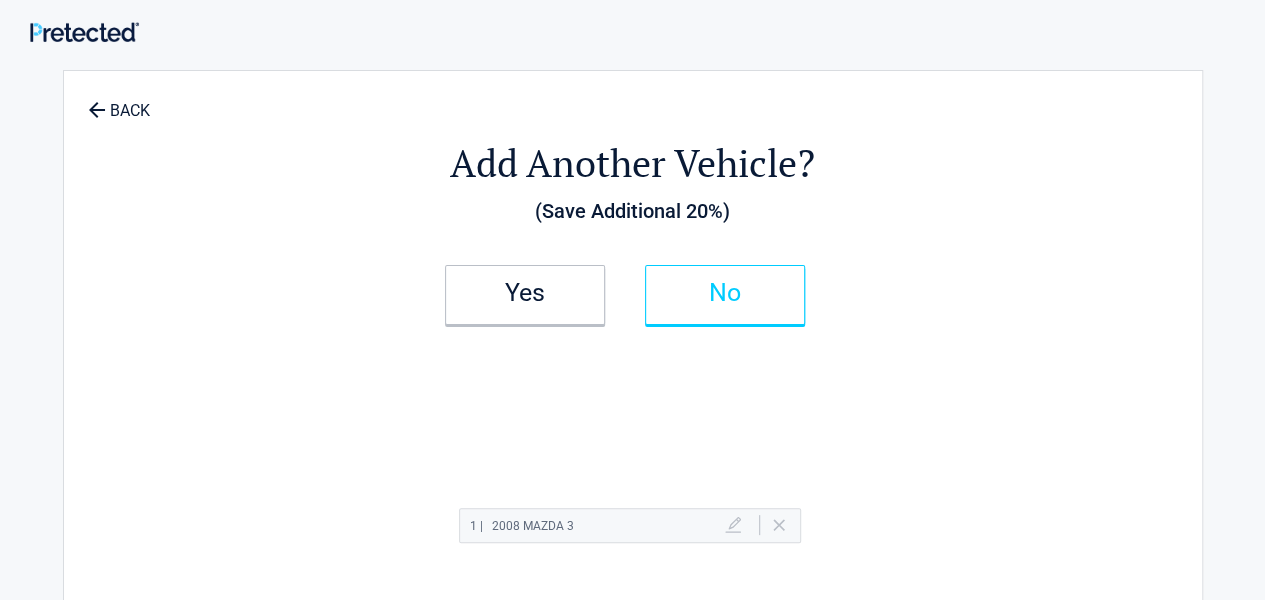 click on "No" at bounding box center (725, 293) 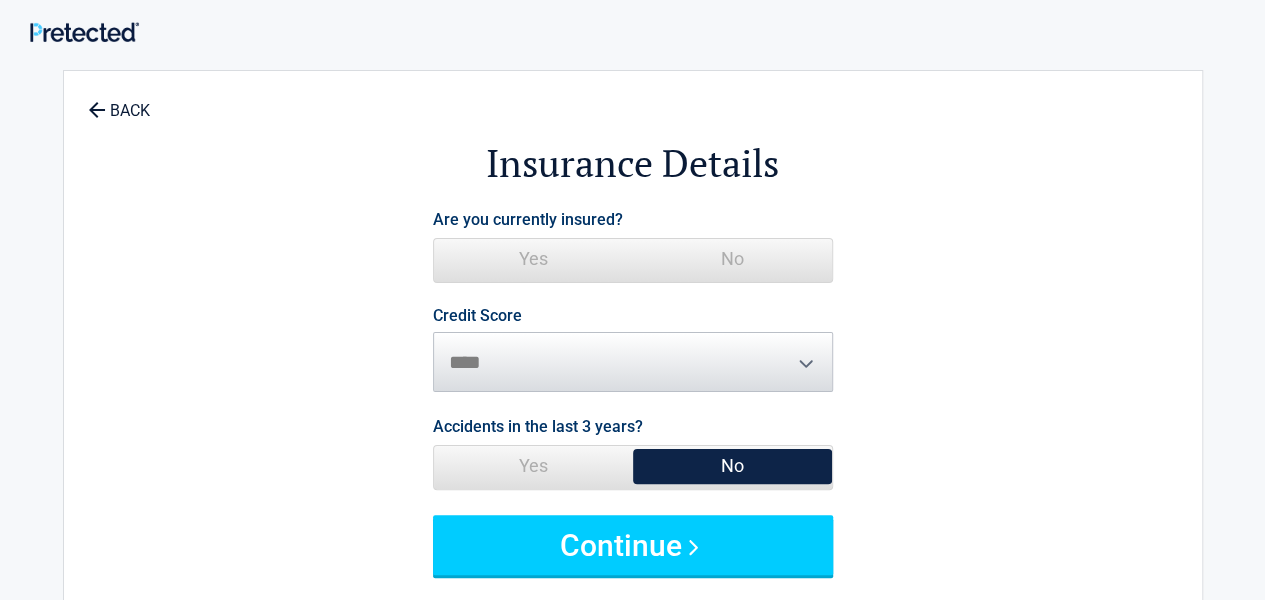 click on "Yes" at bounding box center (533, 259) 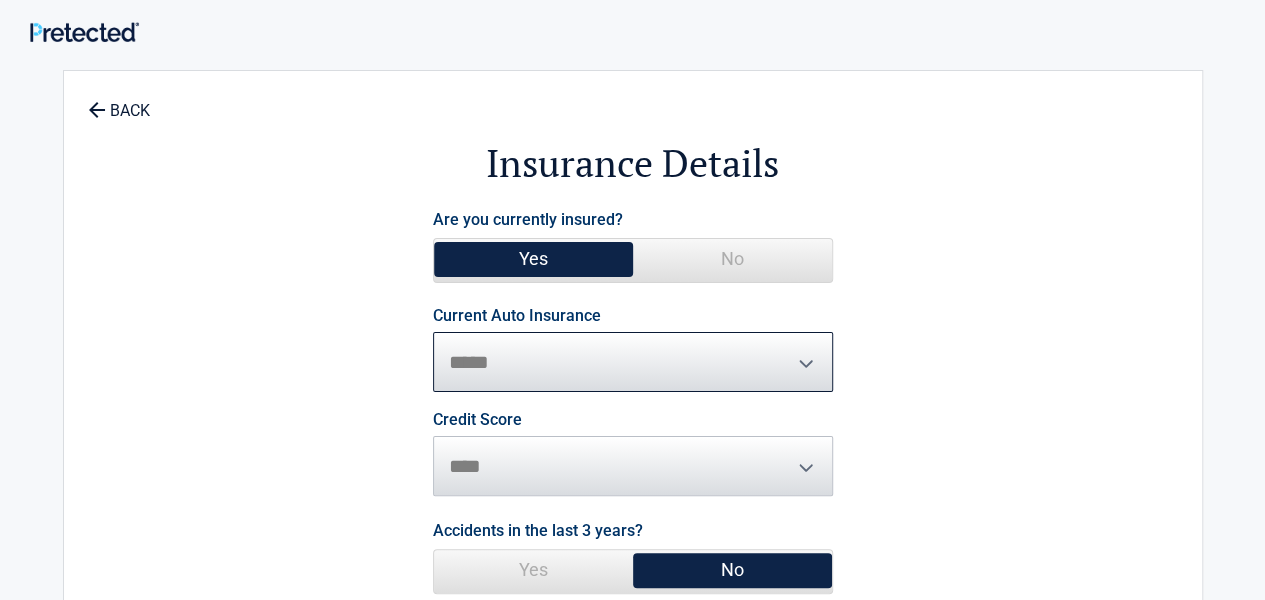 click on "**********" at bounding box center [633, 362] 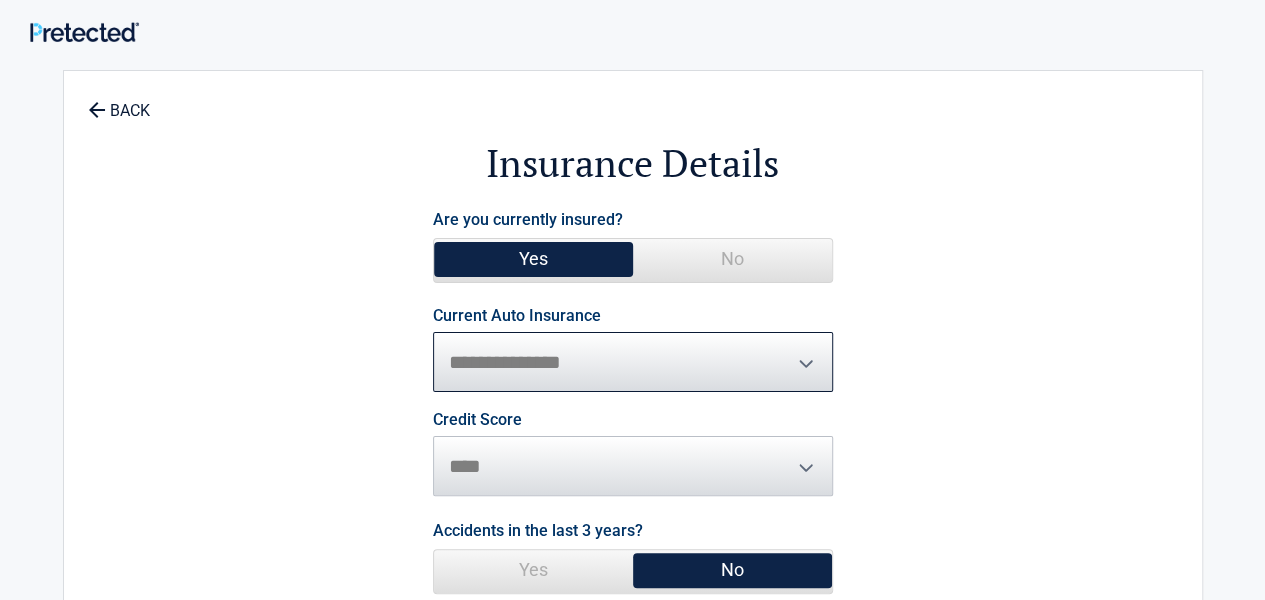 click on "**********" at bounding box center (633, 362) 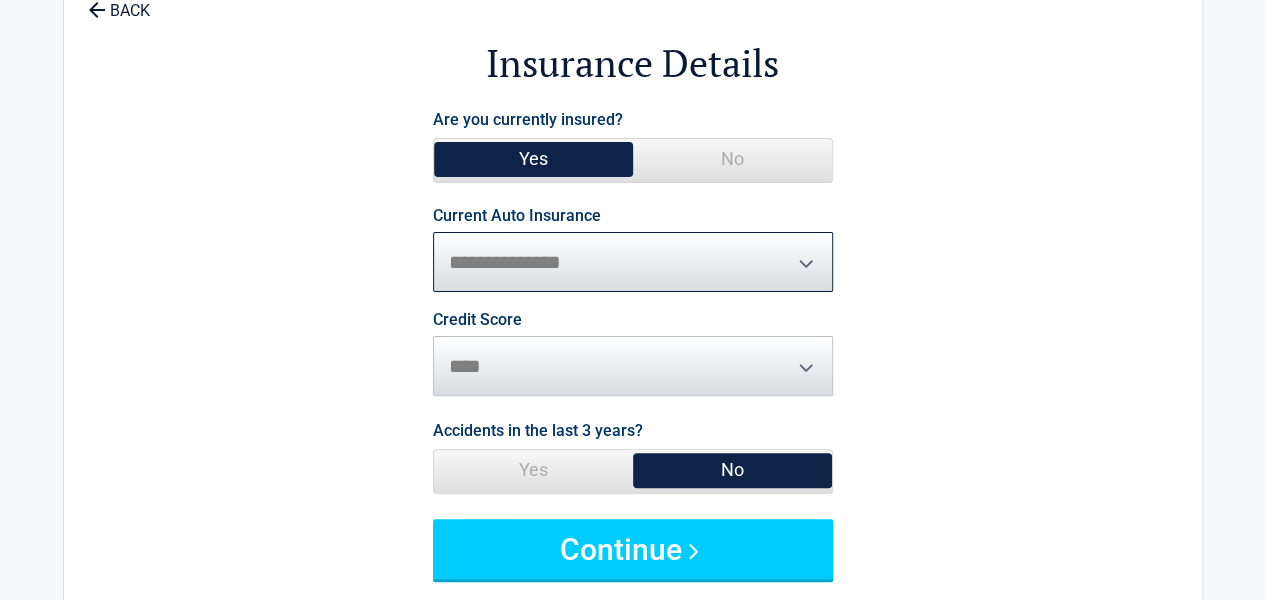 scroll, scrollTop: 200, scrollLeft: 0, axis: vertical 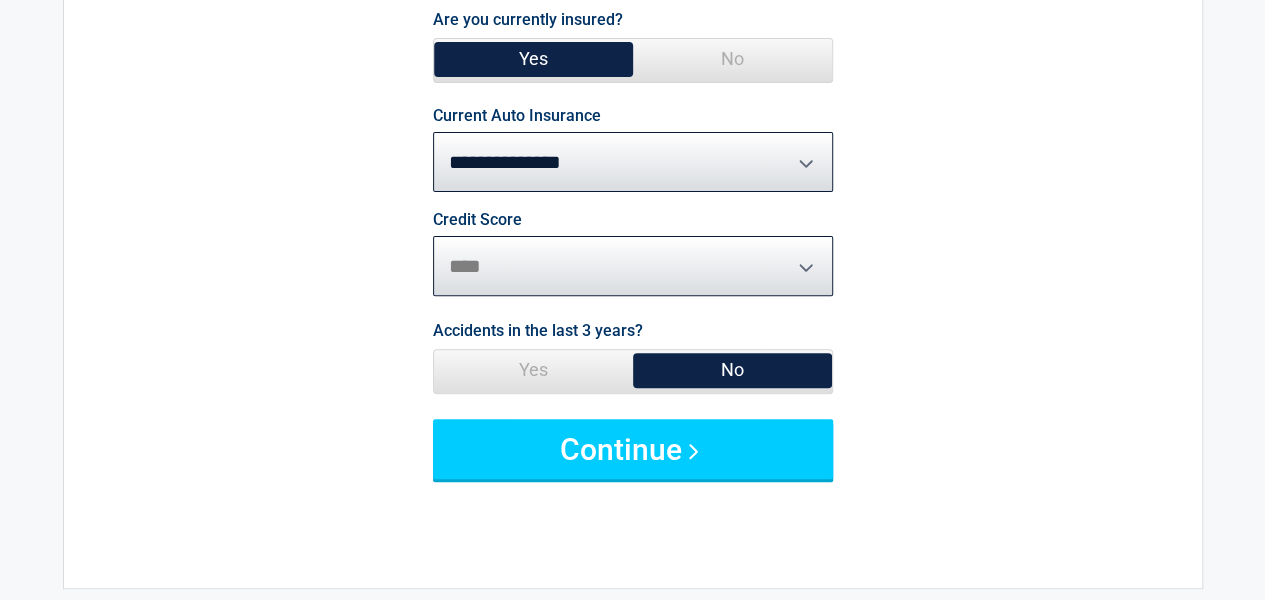 click on "*********
****
*******
****" at bounding box center [633, 266] 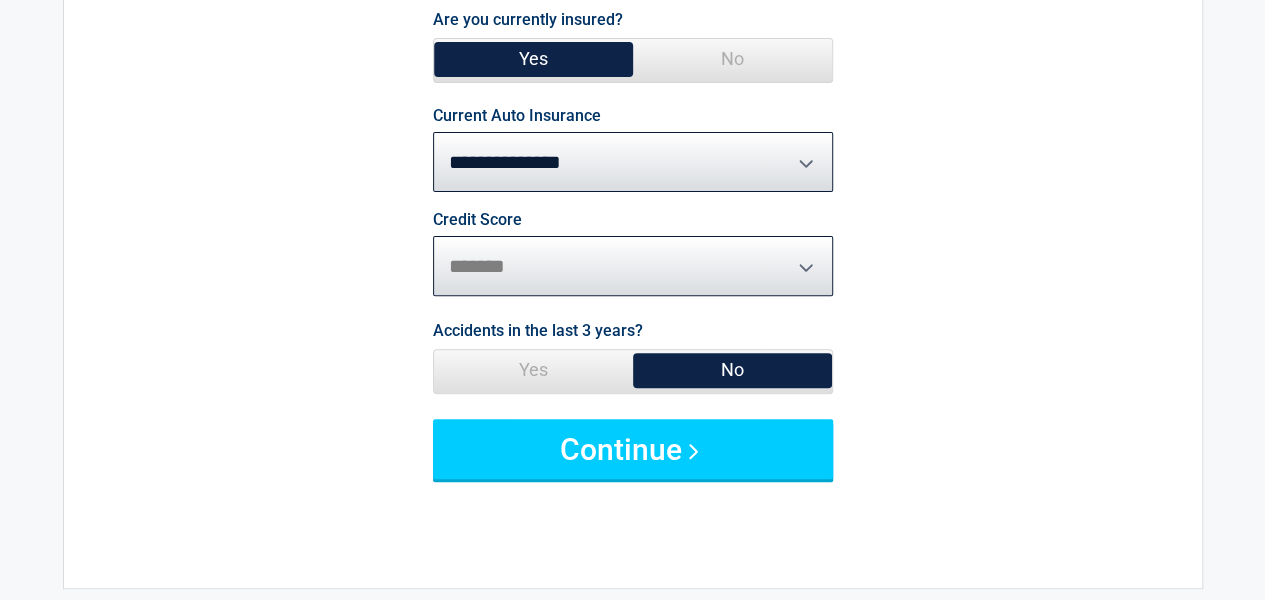 click on "*********
****
*******
****" at bounding box center (633, 266) 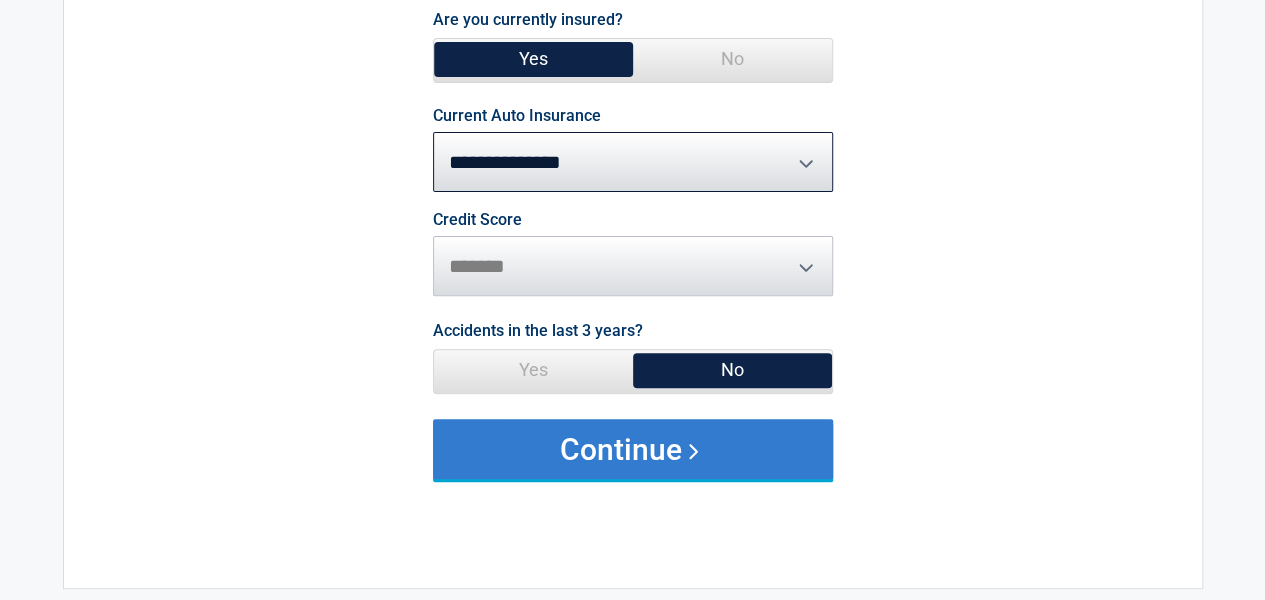 click on "Continue" at bounding box center [633, 449] 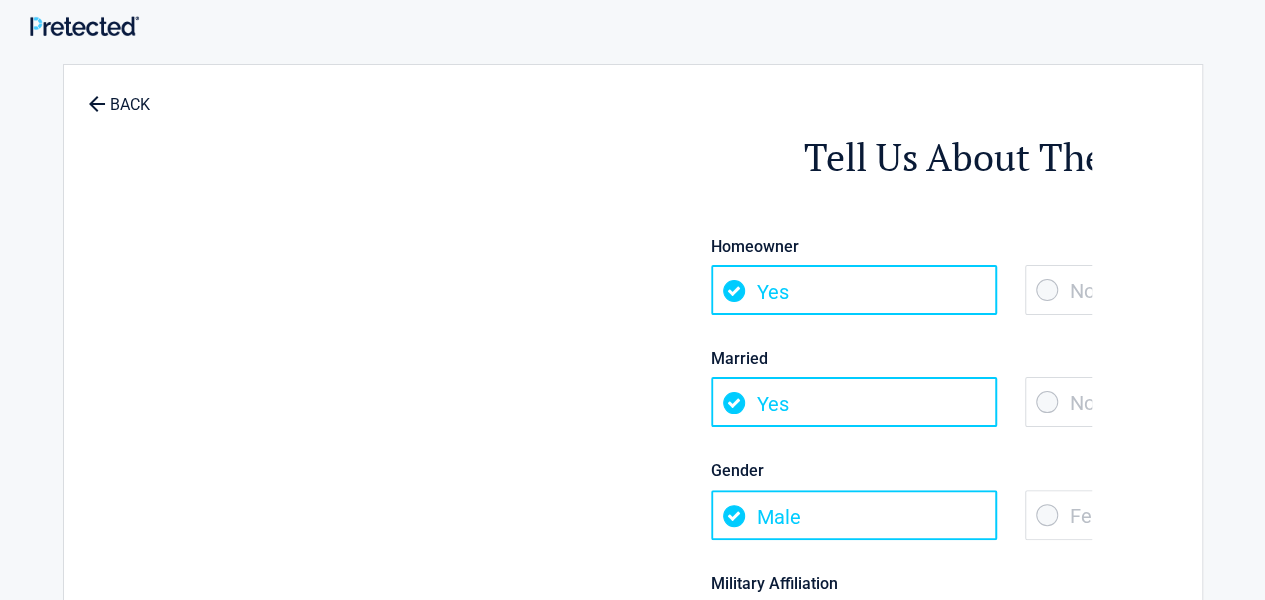 scroll, scrollTop: 0, scrollLeft: 0, axis: both 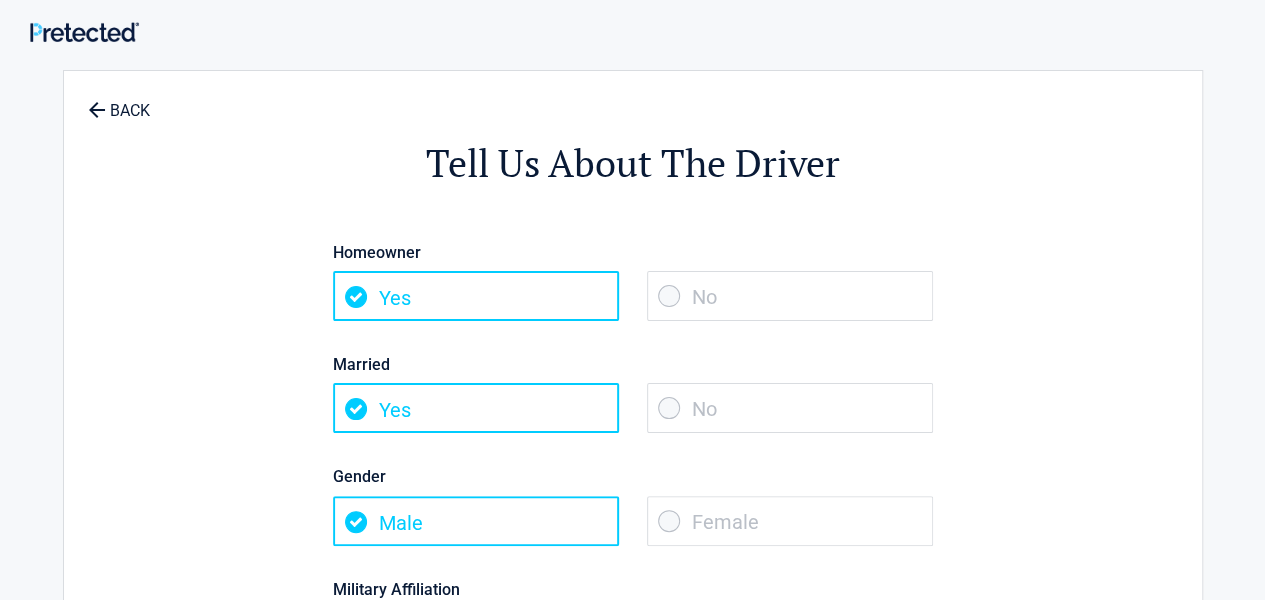 click on "No" at bounding box center (790, 296) 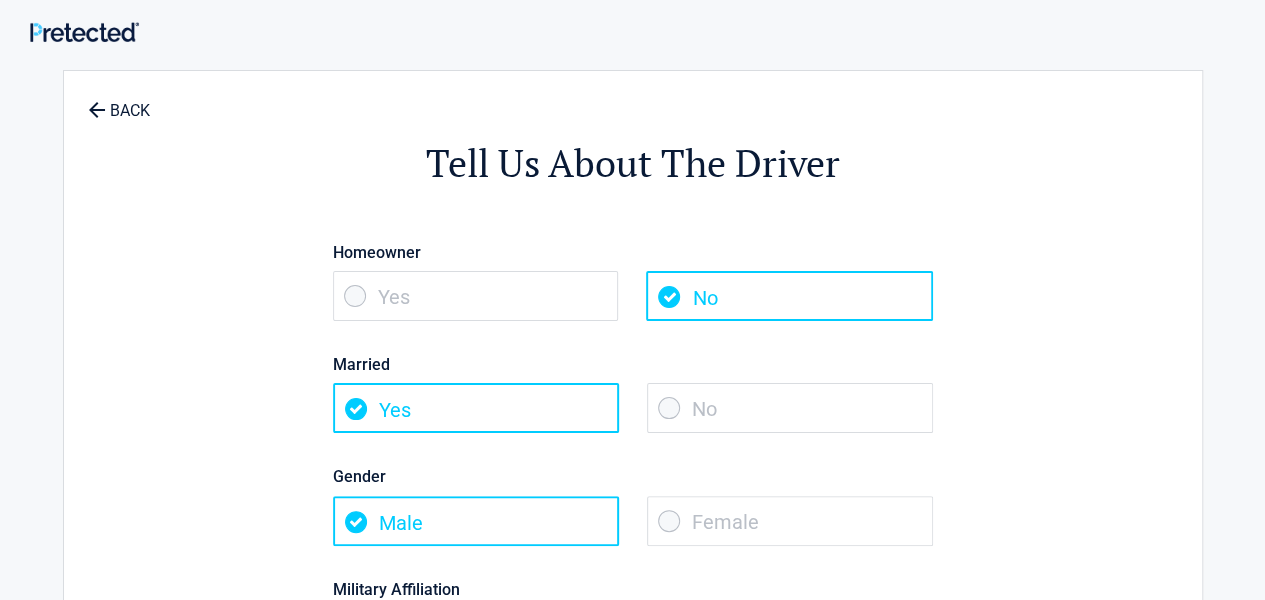 click on "No" at bounding box center (790, 408) 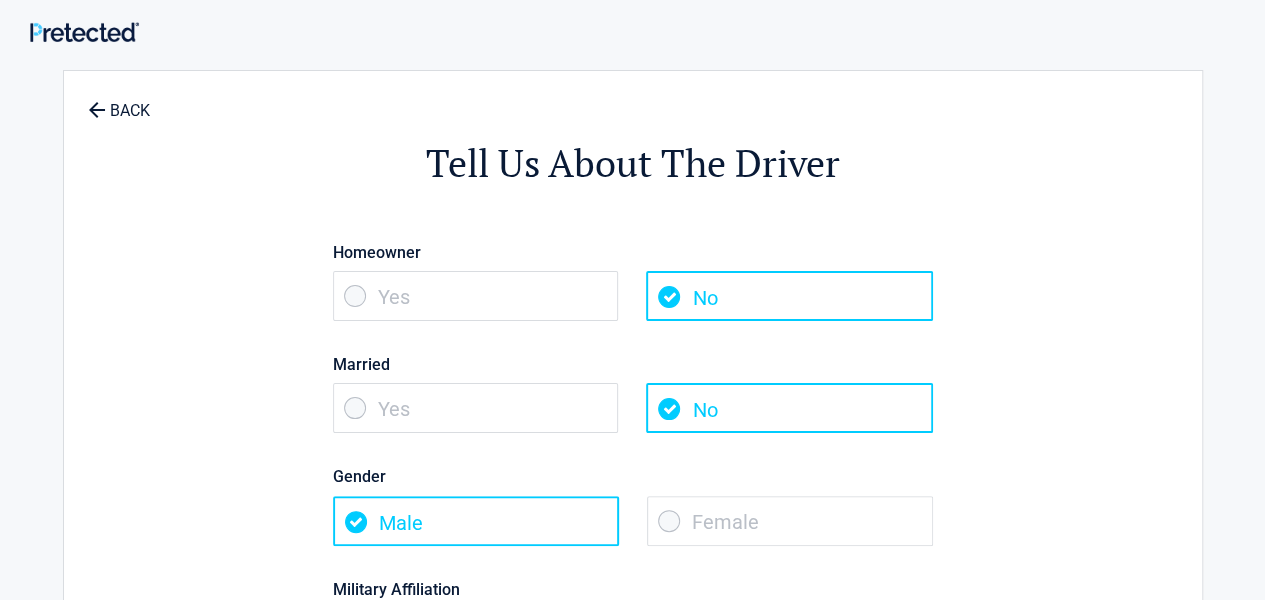 click on "Female" at bounding box center (790, 521) 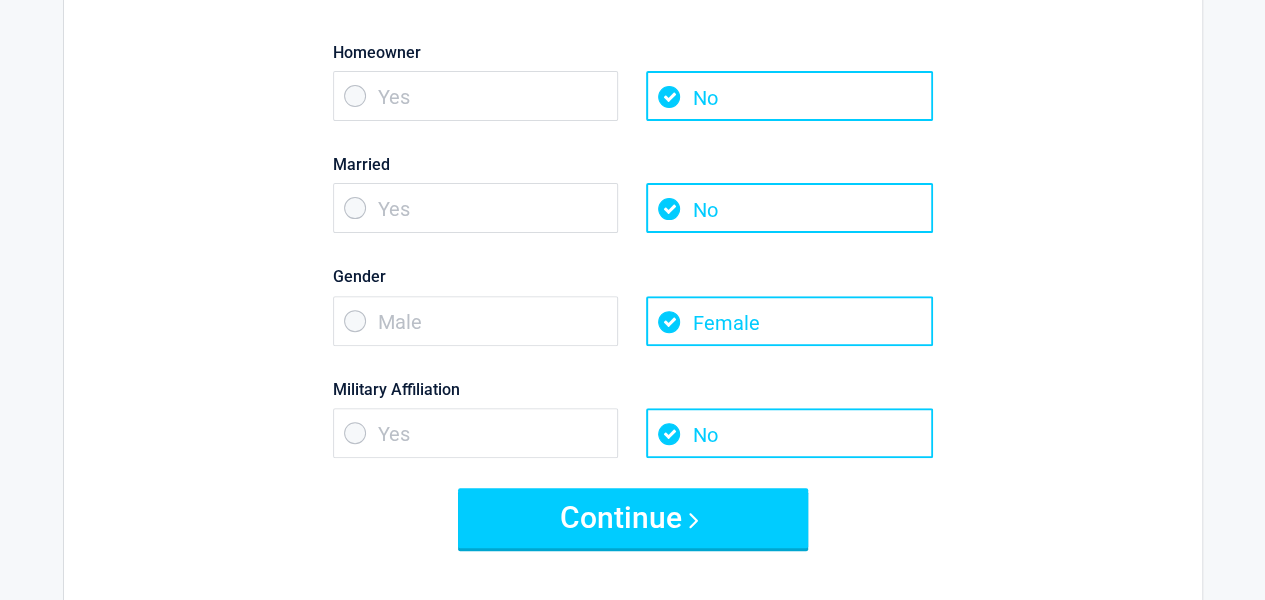 scroll, scrollTop: 300, scrollLeft: 0, axis: vertical 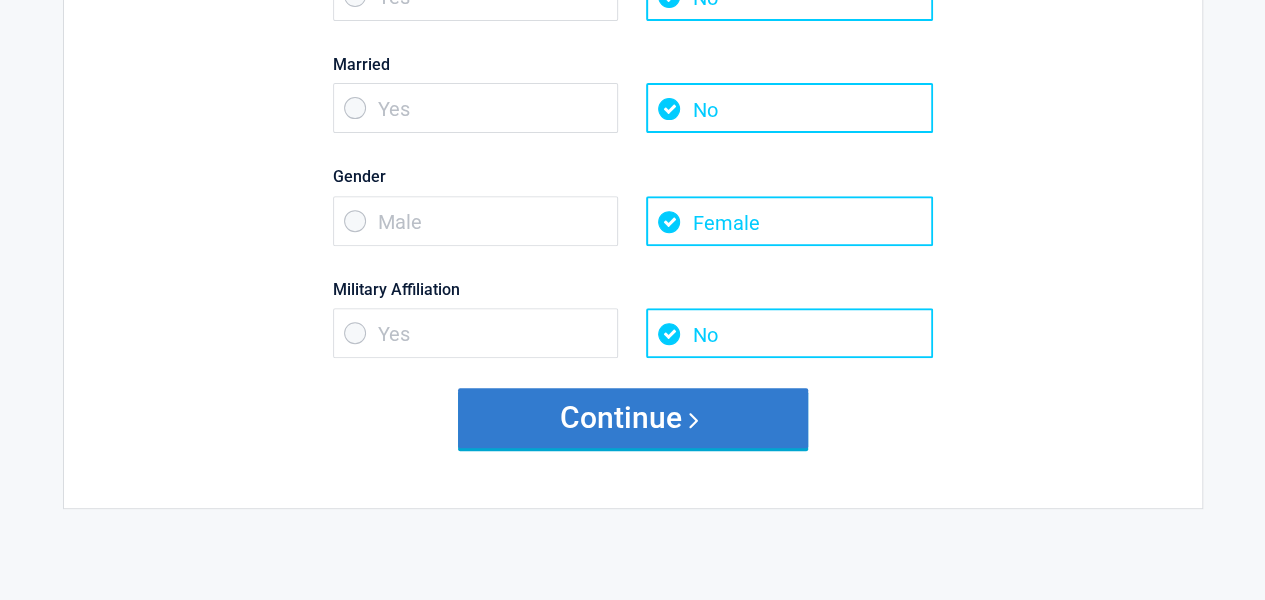 click on "Continue" at bounding box center [633, 418] 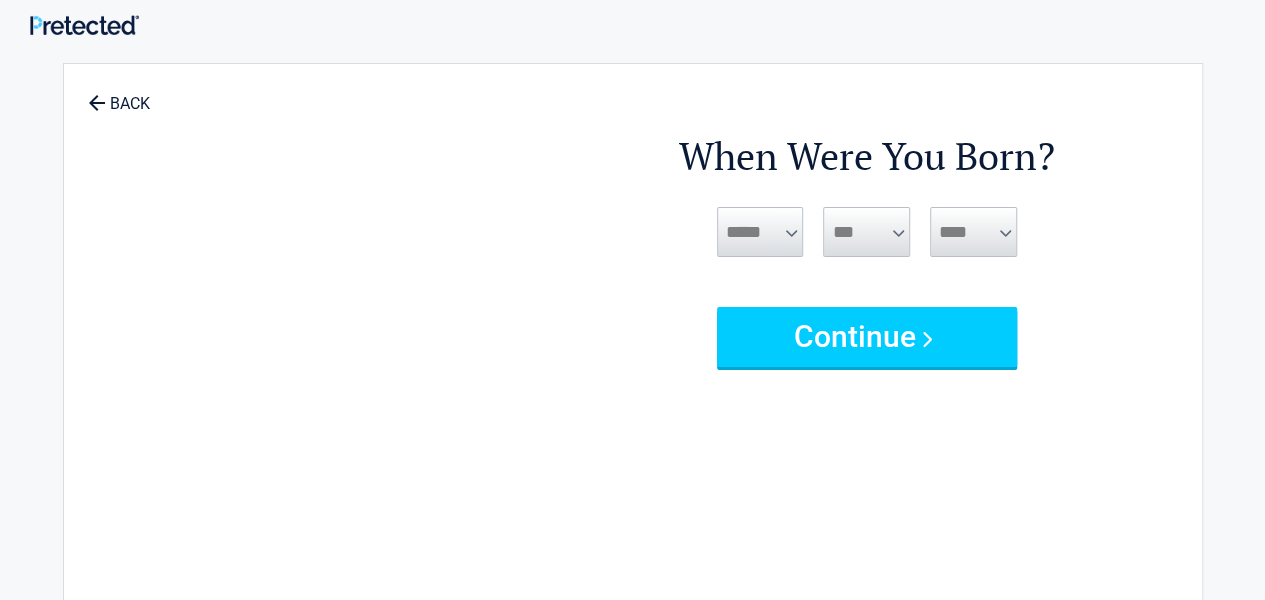 scroll, scrollTop: 0, scrollLeft: 0, axis: both 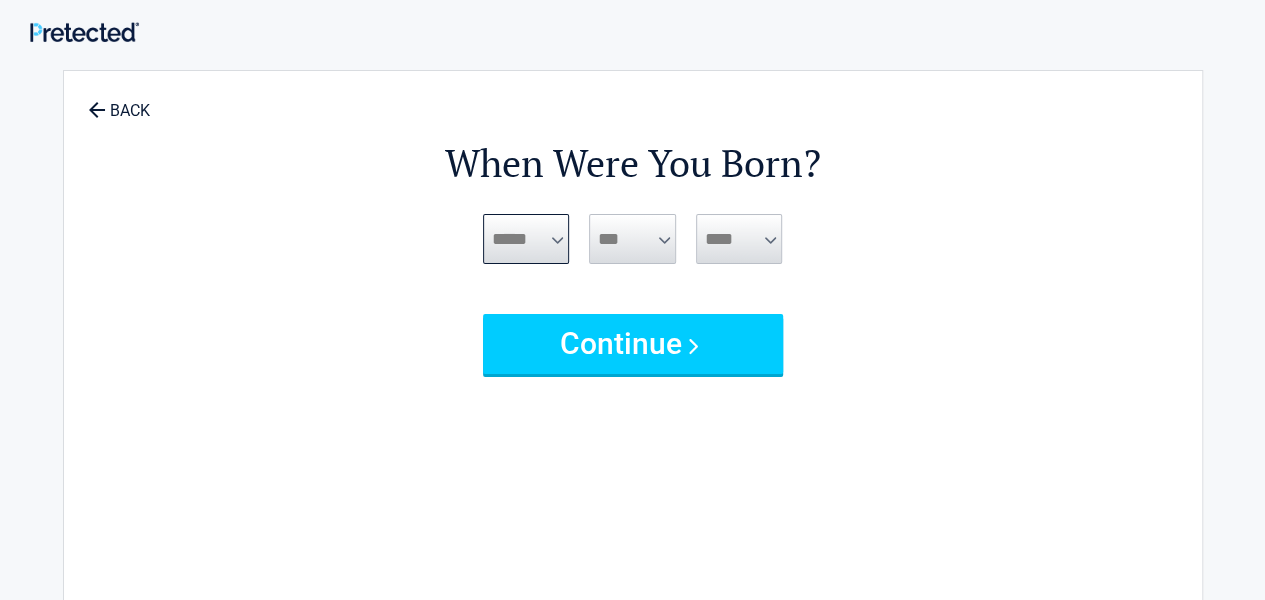 click on "*****
***
***
***
***
***
***
***
***
***
***
***
***" at bounding box center [526, 239] 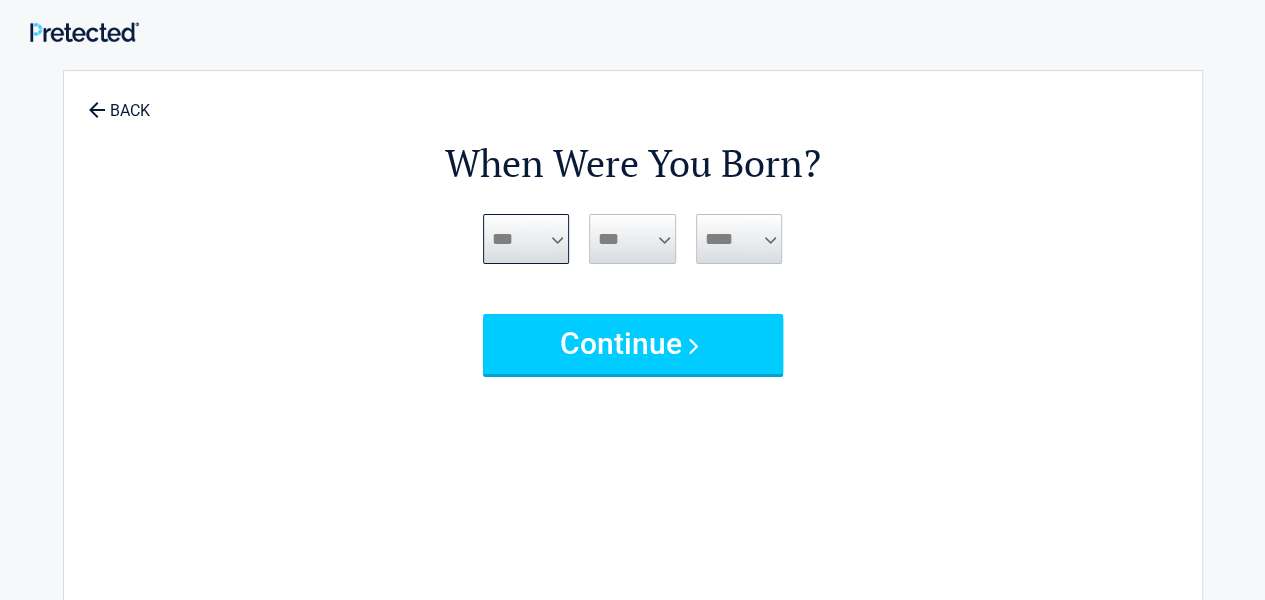 click on "*****
***
***
***
***
***
***
***
***
***
***
***
***" at bounding box center (526, 239) 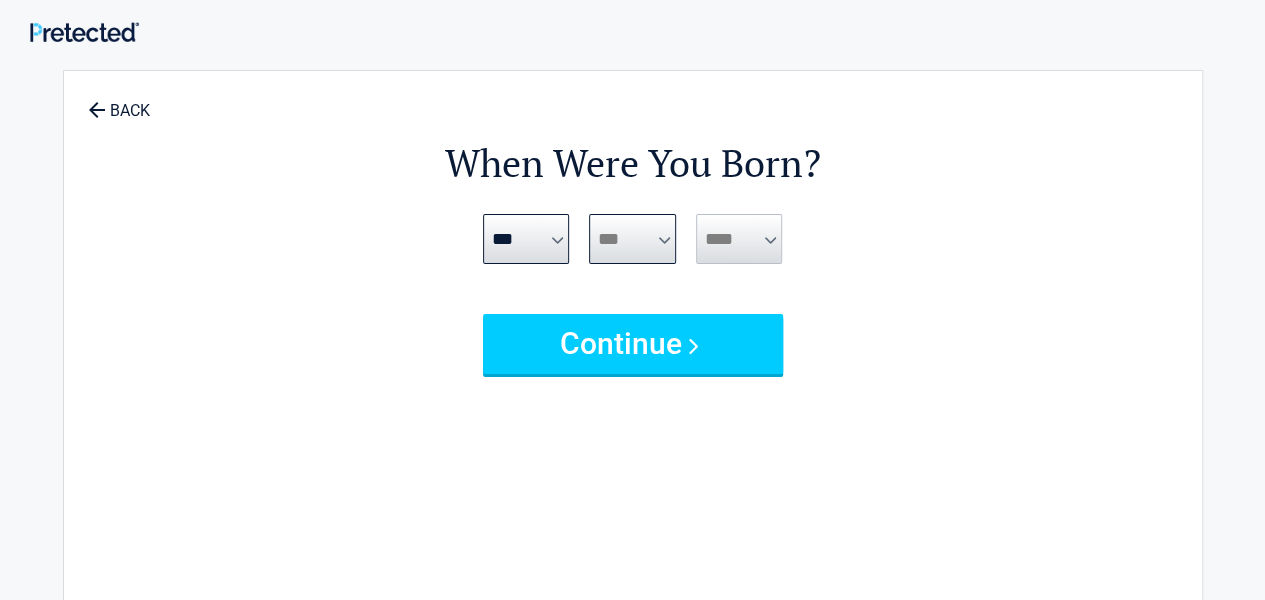 click on "*** * * * * * * * * * ** ** ** ** ** ** ** ** ** ** ** ** ** ** ** ** ** ** ** ** ** **" at bounding box center [632, 239] 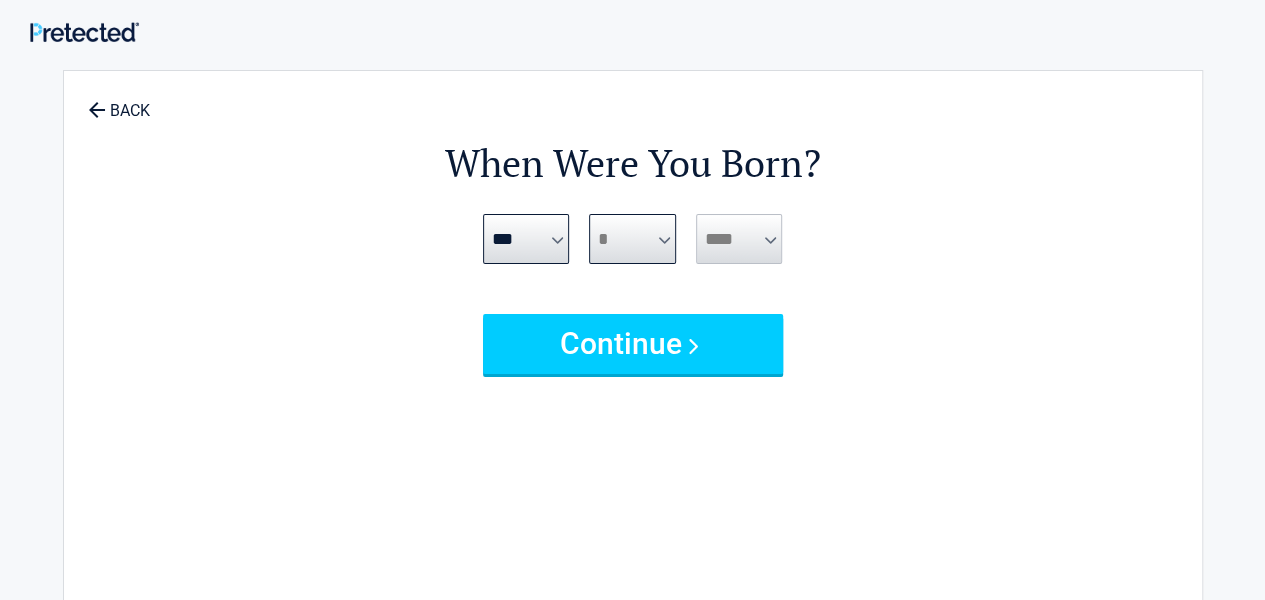 click on "*** * * * * * * * * * ** ** ** ** ** ** ** ** ** ** ** ** ** ** ** ** ** ** ** ** ** **" at bounding box center (632, 239) 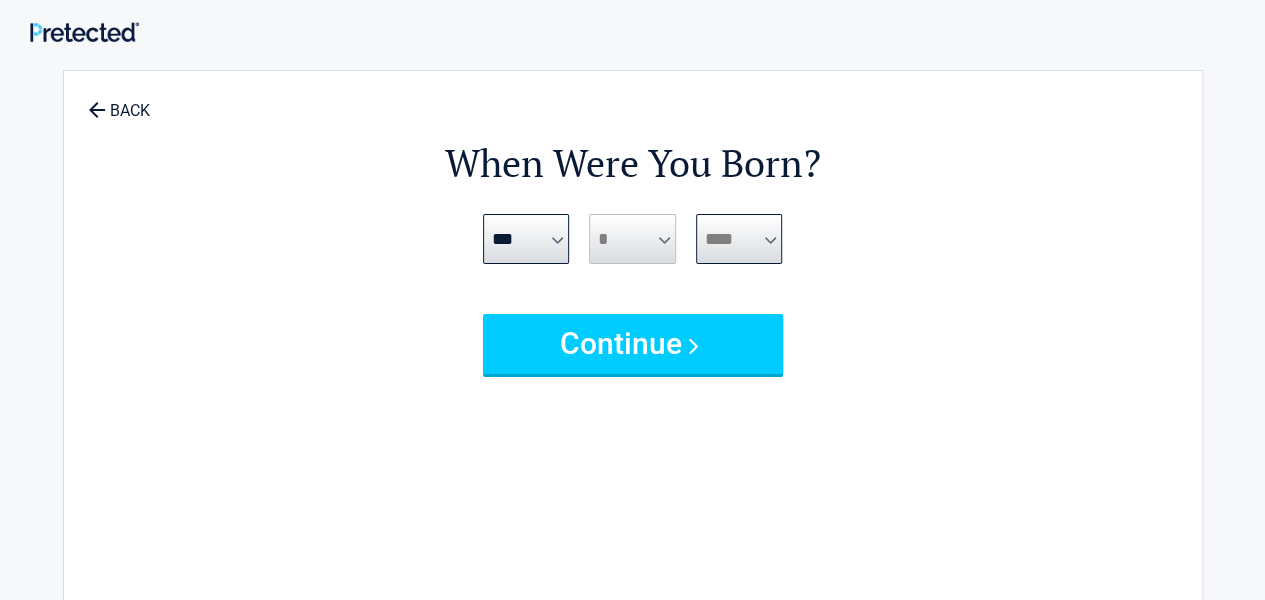 click on "****
****
****
****
****
****
****
****
****
****
****
****
****
****
****
****
****
****
****
****
****
****
****
****
****
****
****
****
****
****
****
****
****
****
****
****
****
****
****
****
****
****
****
****
****
****
****
****
****
****
****
****
****
****
****
****
****
****
****
****
****
****
****
****" at bounding box center [739, 239] 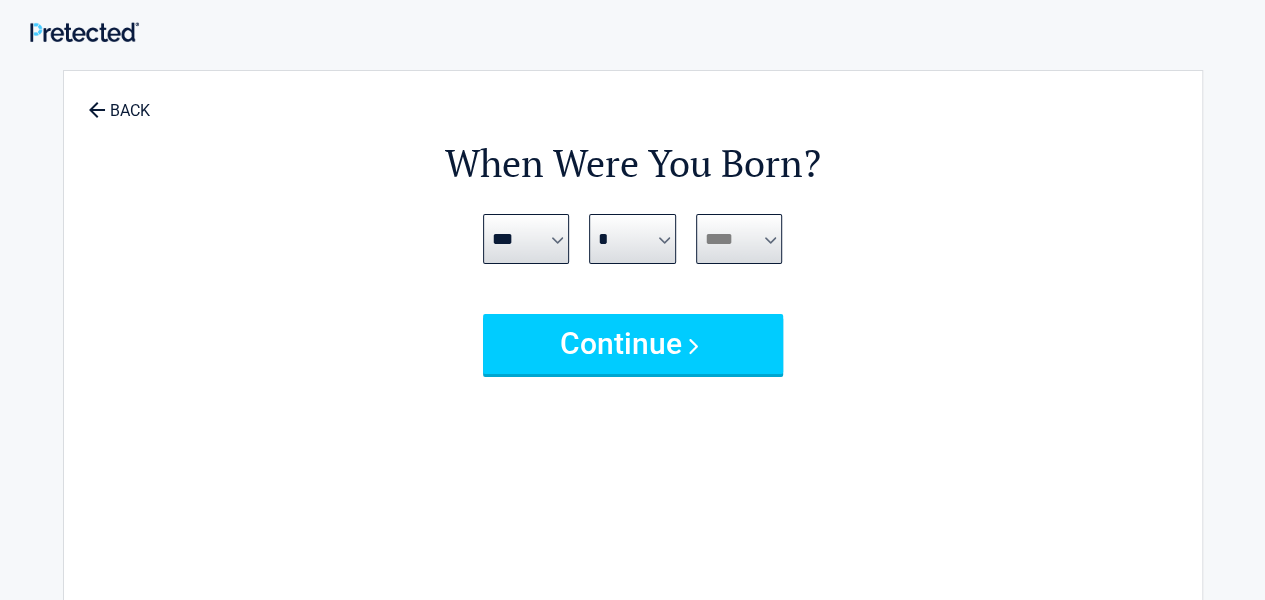 select on "****" 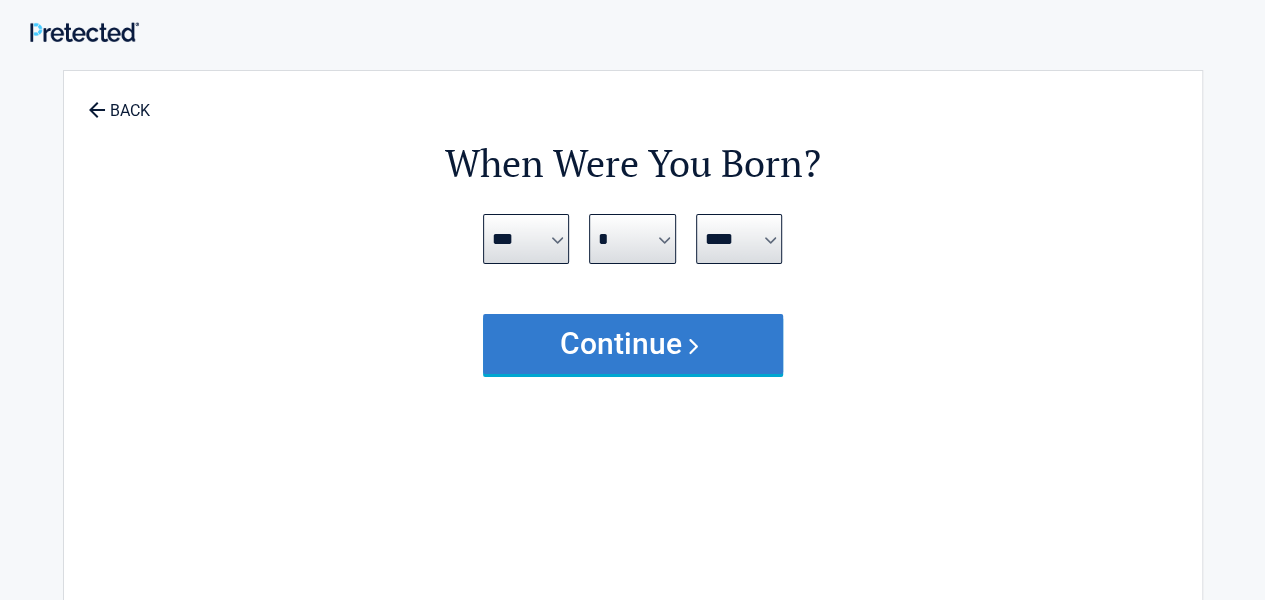 click on "Continue" at bounding box center [633, 344] 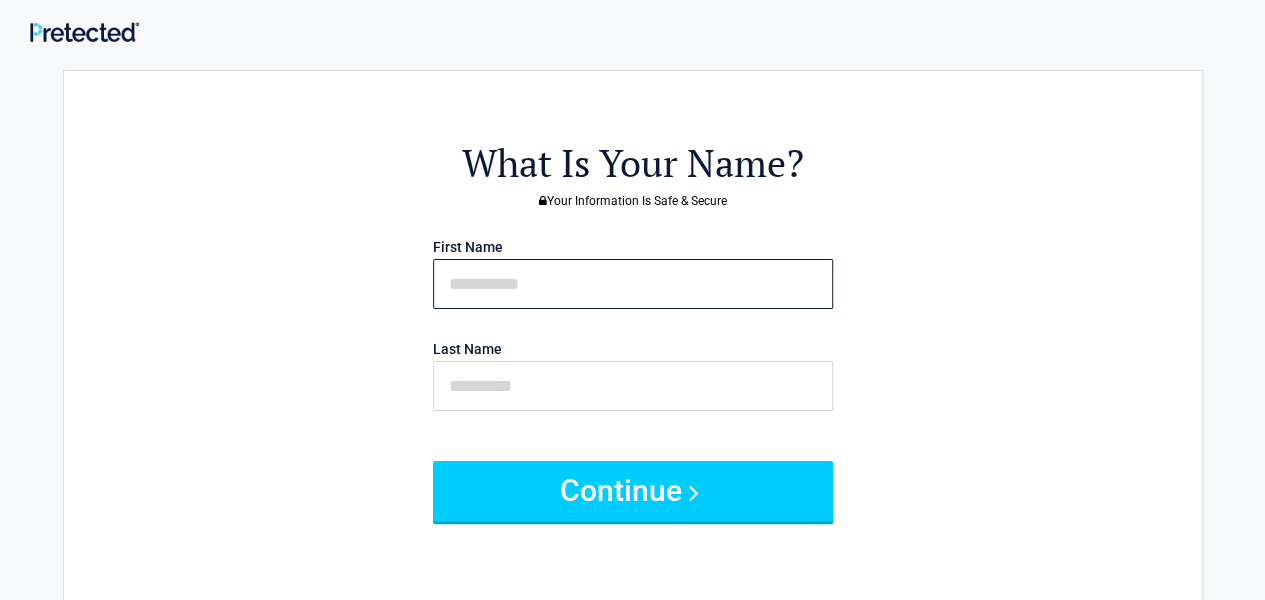 click at bounding box center (633, 284) 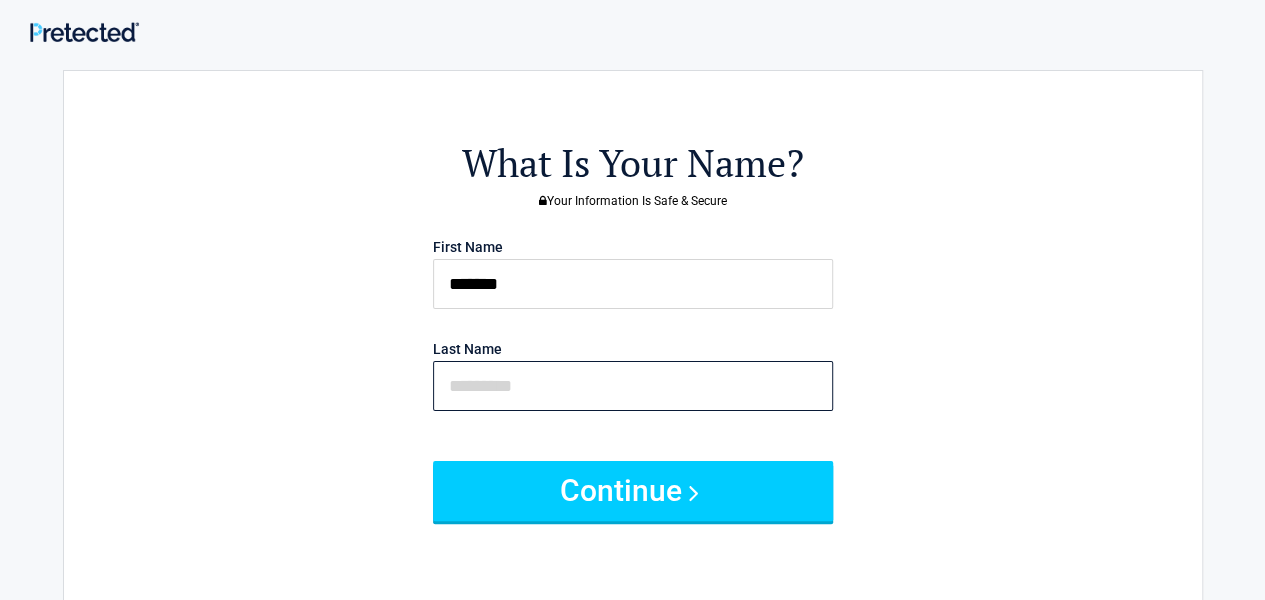 type on "******" 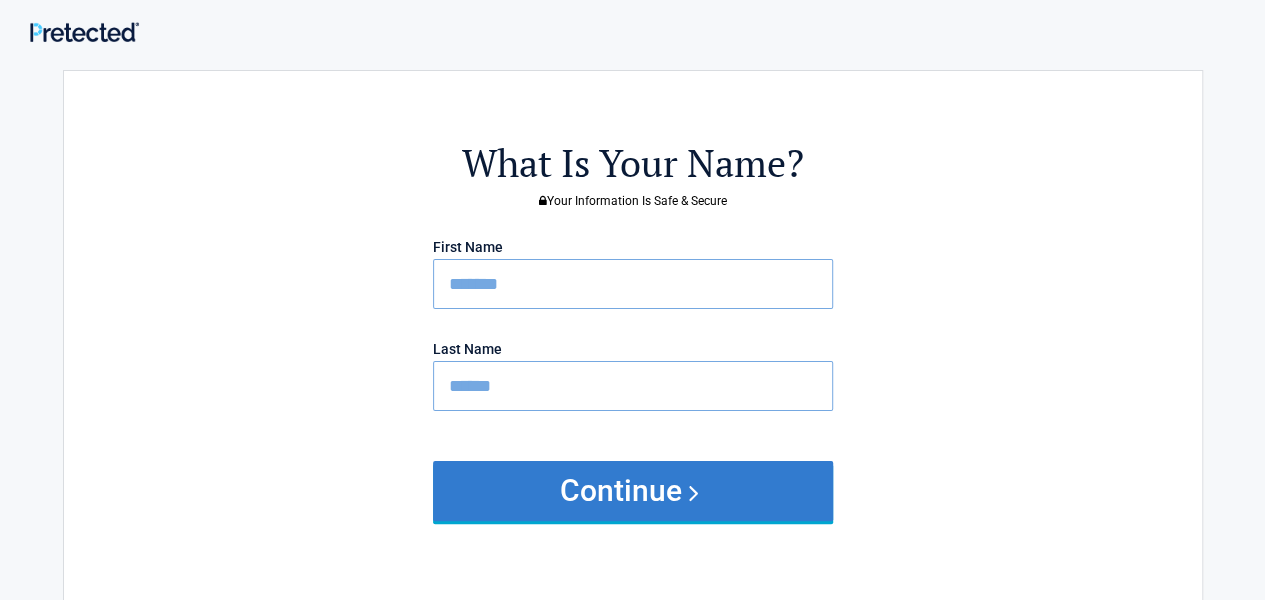 click on "Continue" at bounding box center (633, 491) 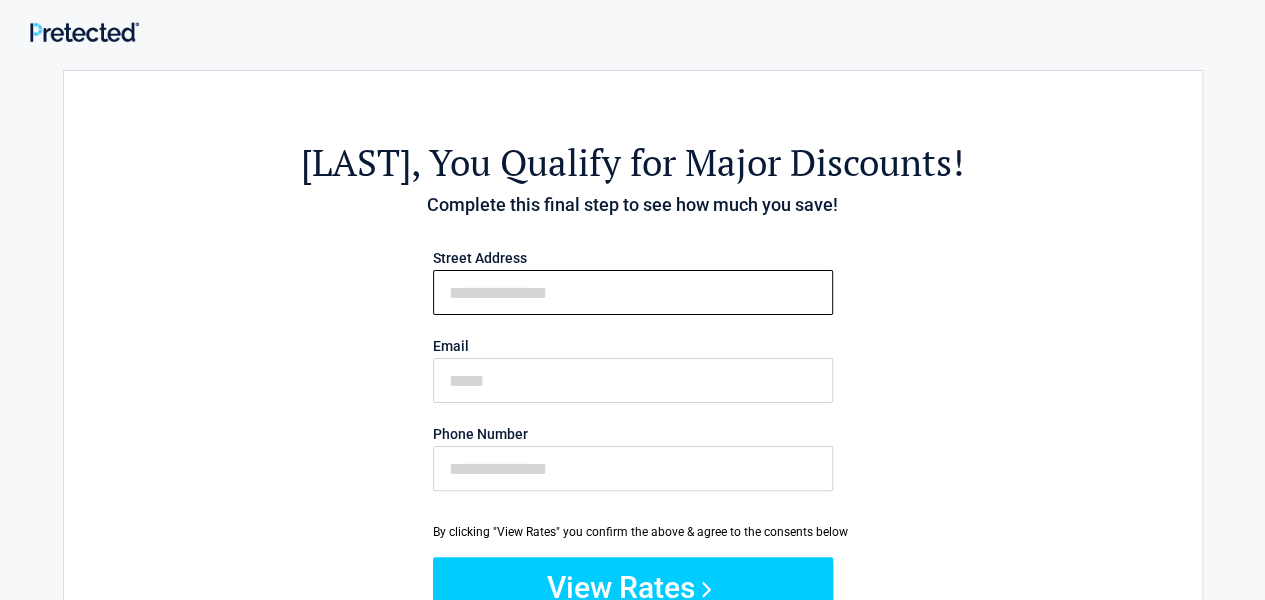 click on "First Name" at bounding box center (633, 292) 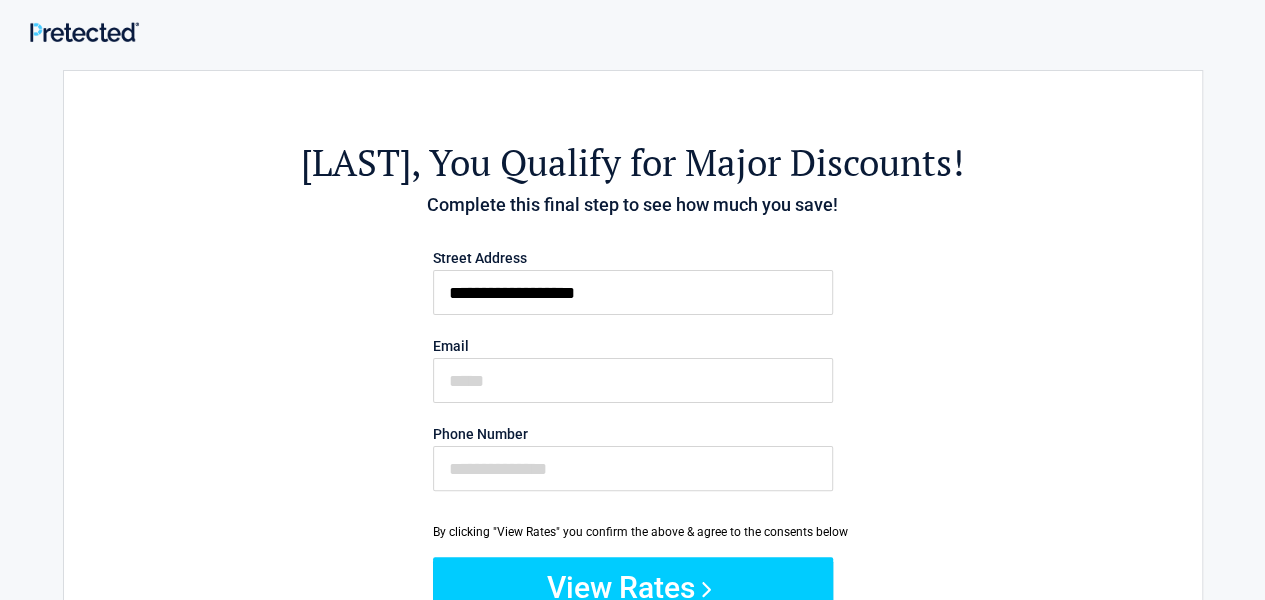 type on "**********" 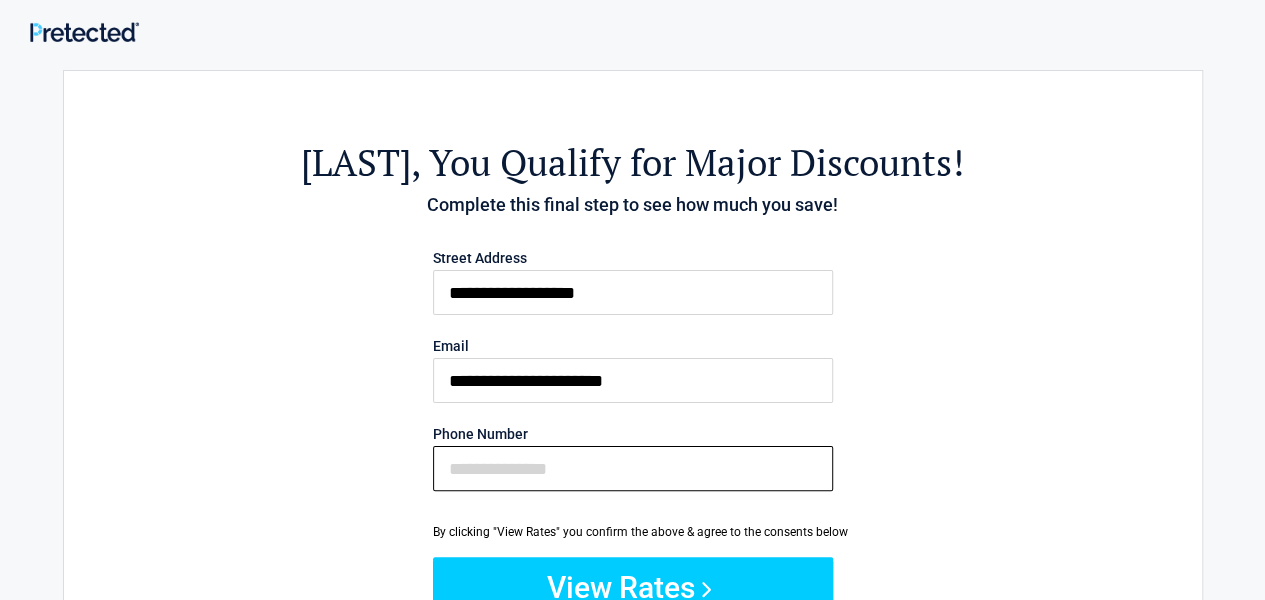 type on "**********" 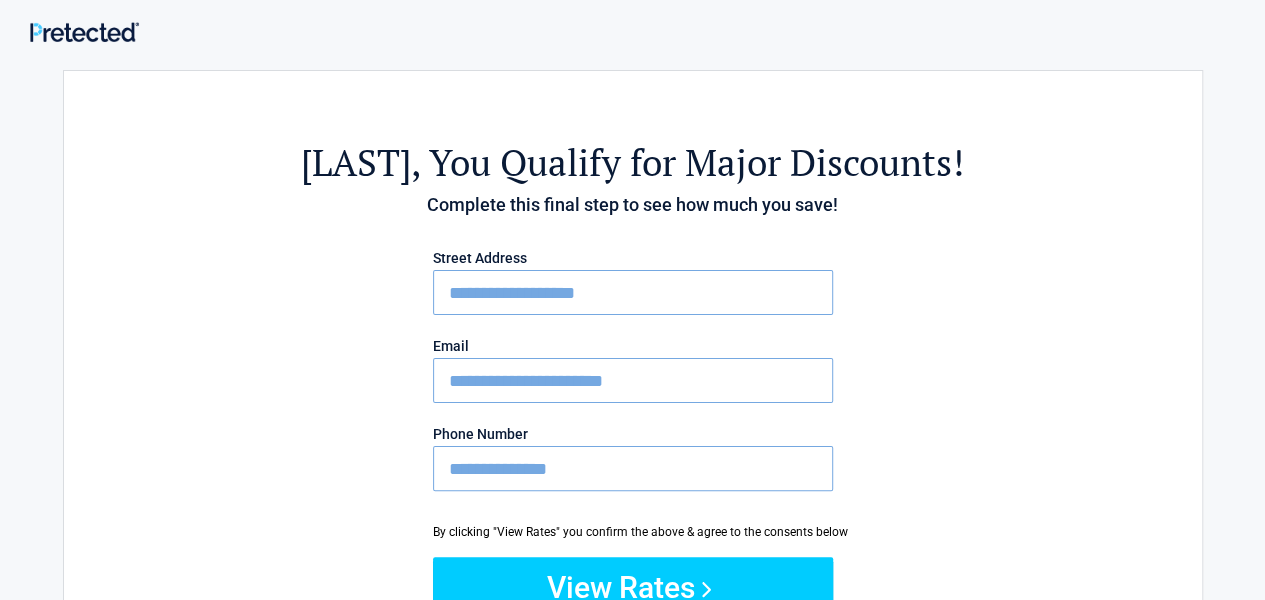 scroll, scrollTop: 200, scrollLeft: 0, axis: vertical 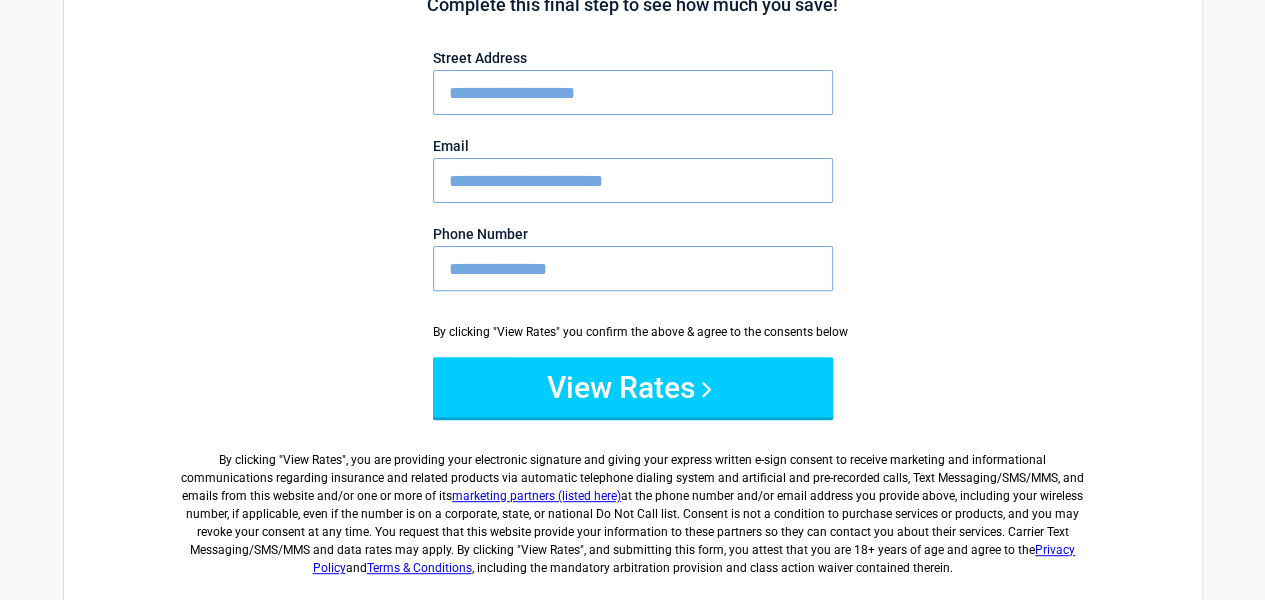 click on "View Rates" at bounding box center (633, 387) 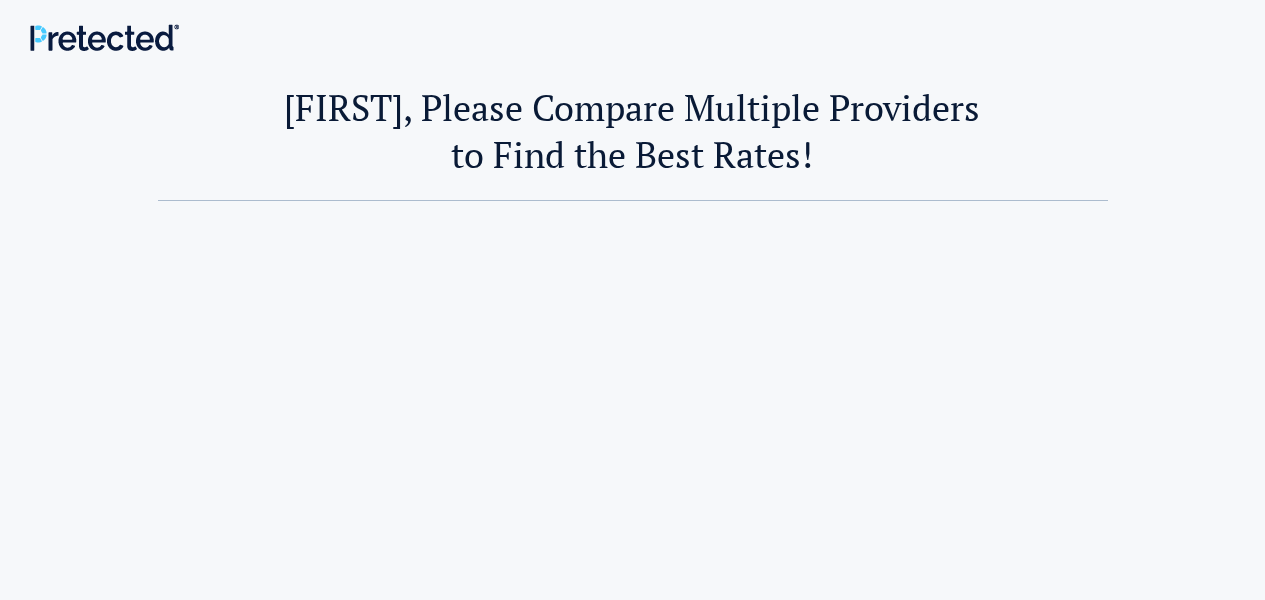 scroll, scrollTop: 0, scrollLeft: 0, axis: both 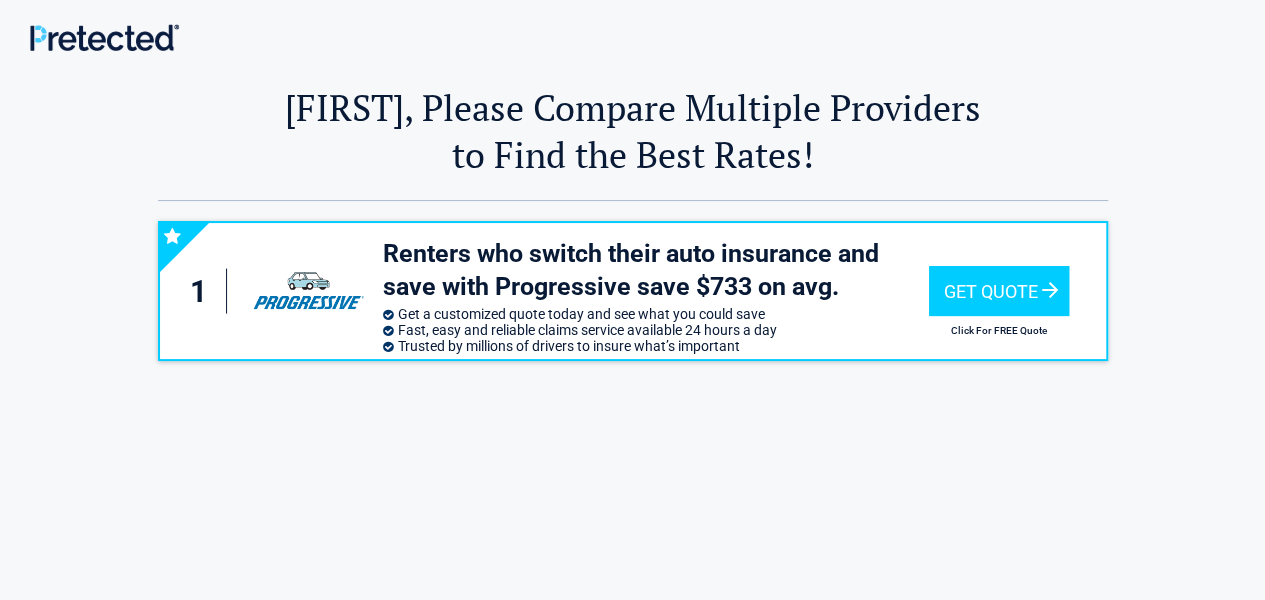 drag, startPoint x: 156, startPoint y: 234, endPoint x: 66, endPoint y: 202, distance: 95.51963 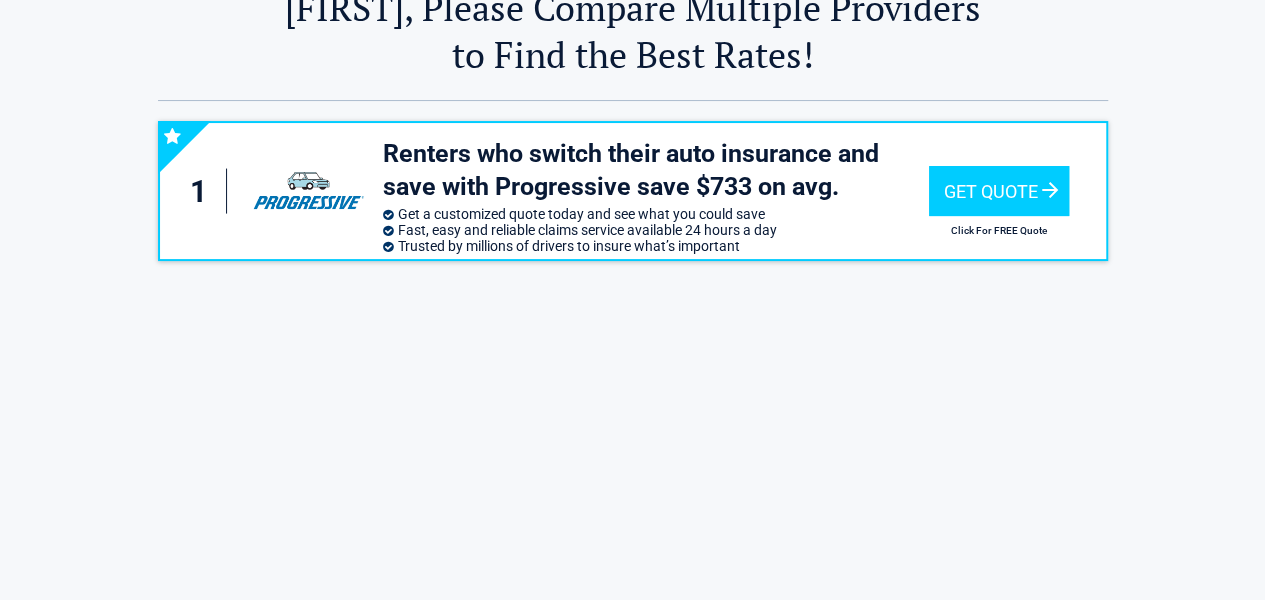 scroll, scrollTop: 200, scrollLeft: 0, axis: vertical 